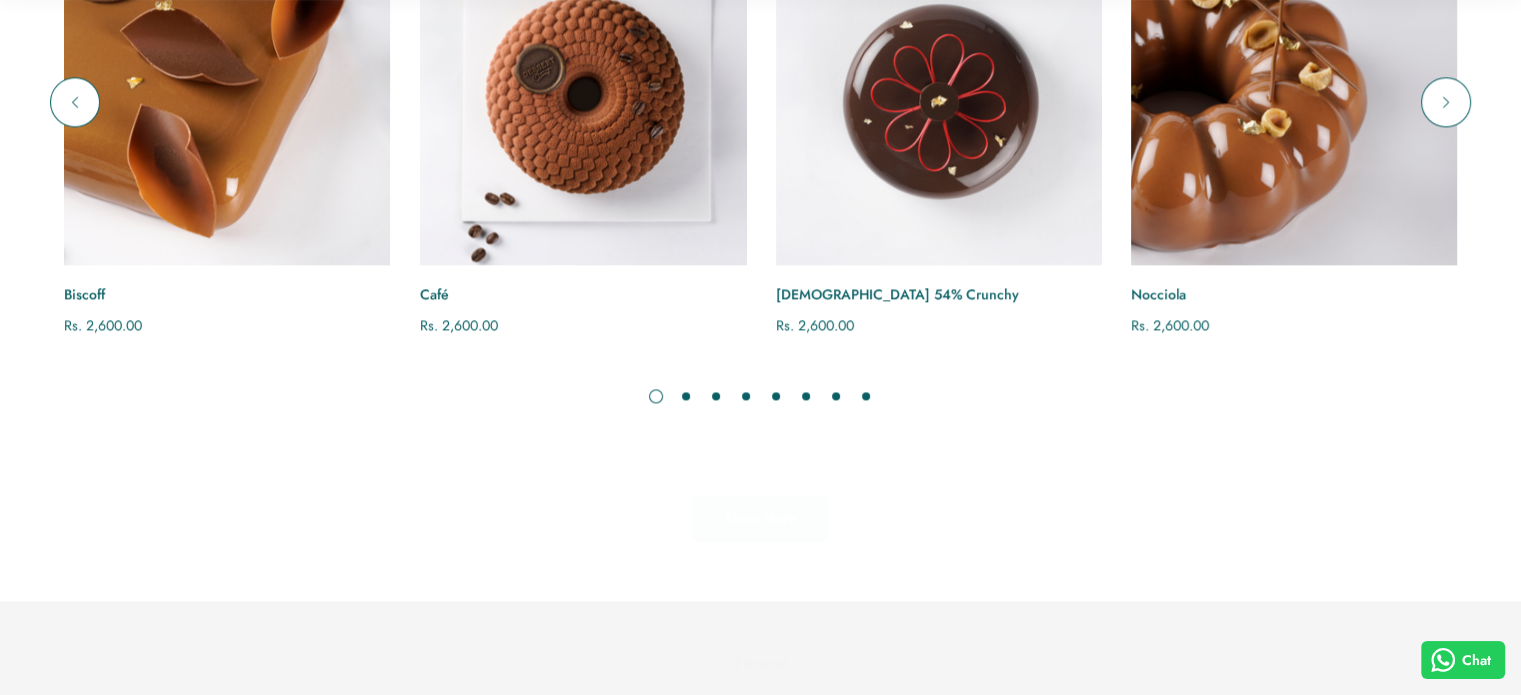 scroll, scrollTop: 3000, scrollLeft: 0, axis: vertical 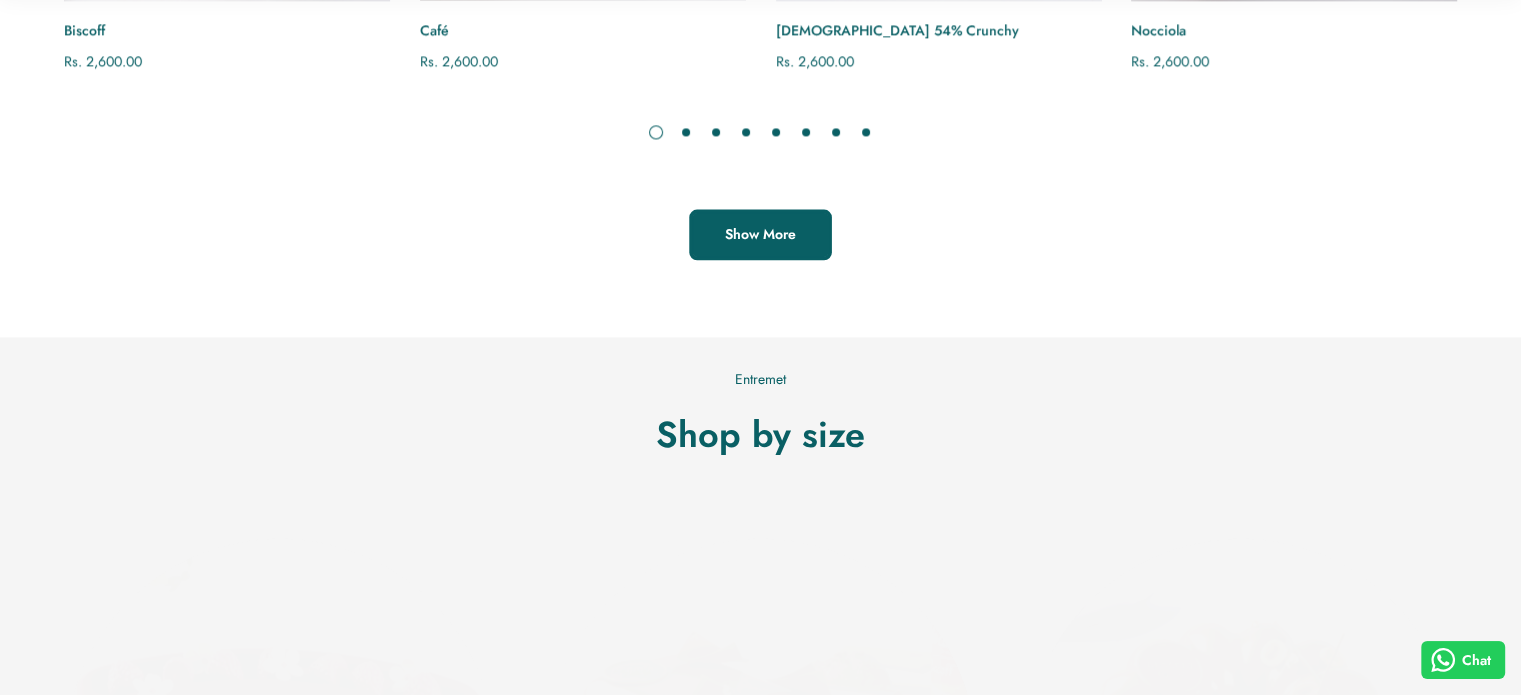 click on "Show More" at bounding box center (760, 234) 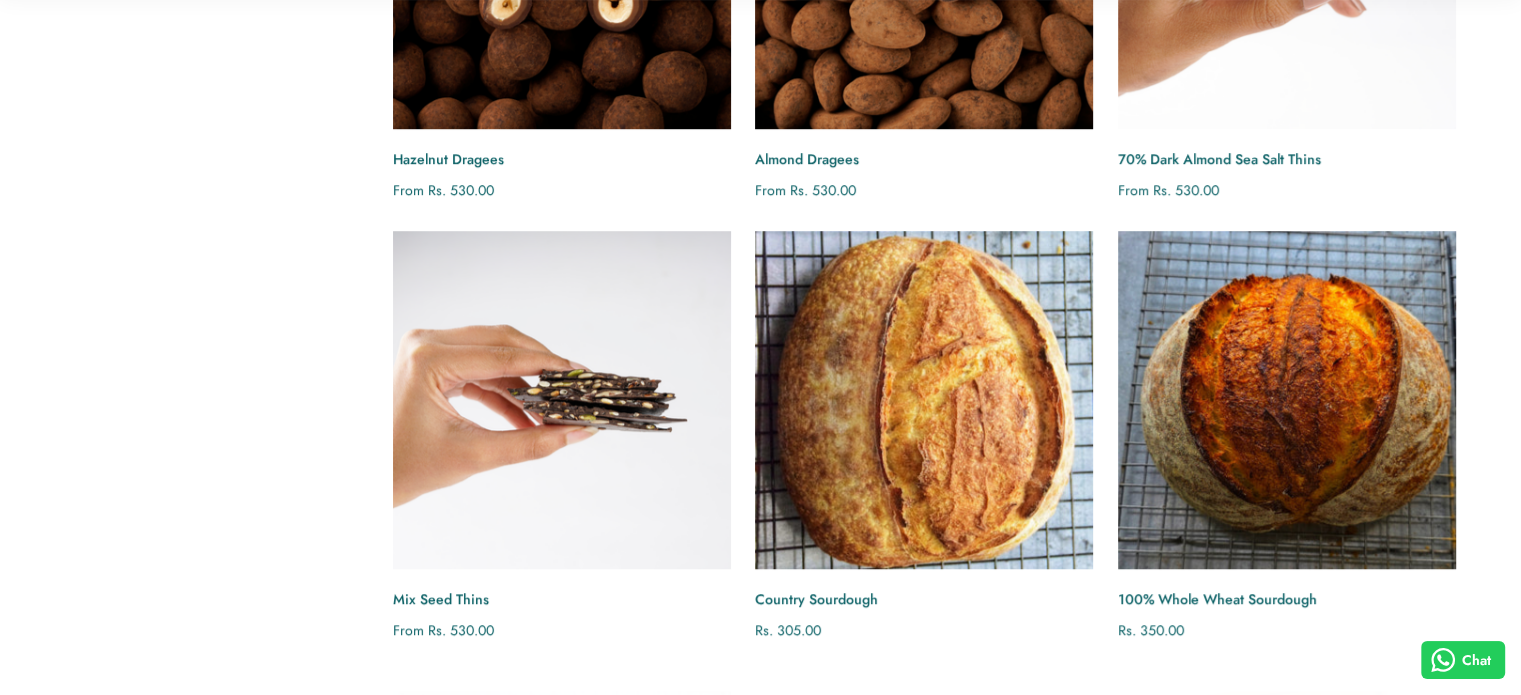 scroll, scrollTop: 1500, scrollLeft: 0, axis: vertical 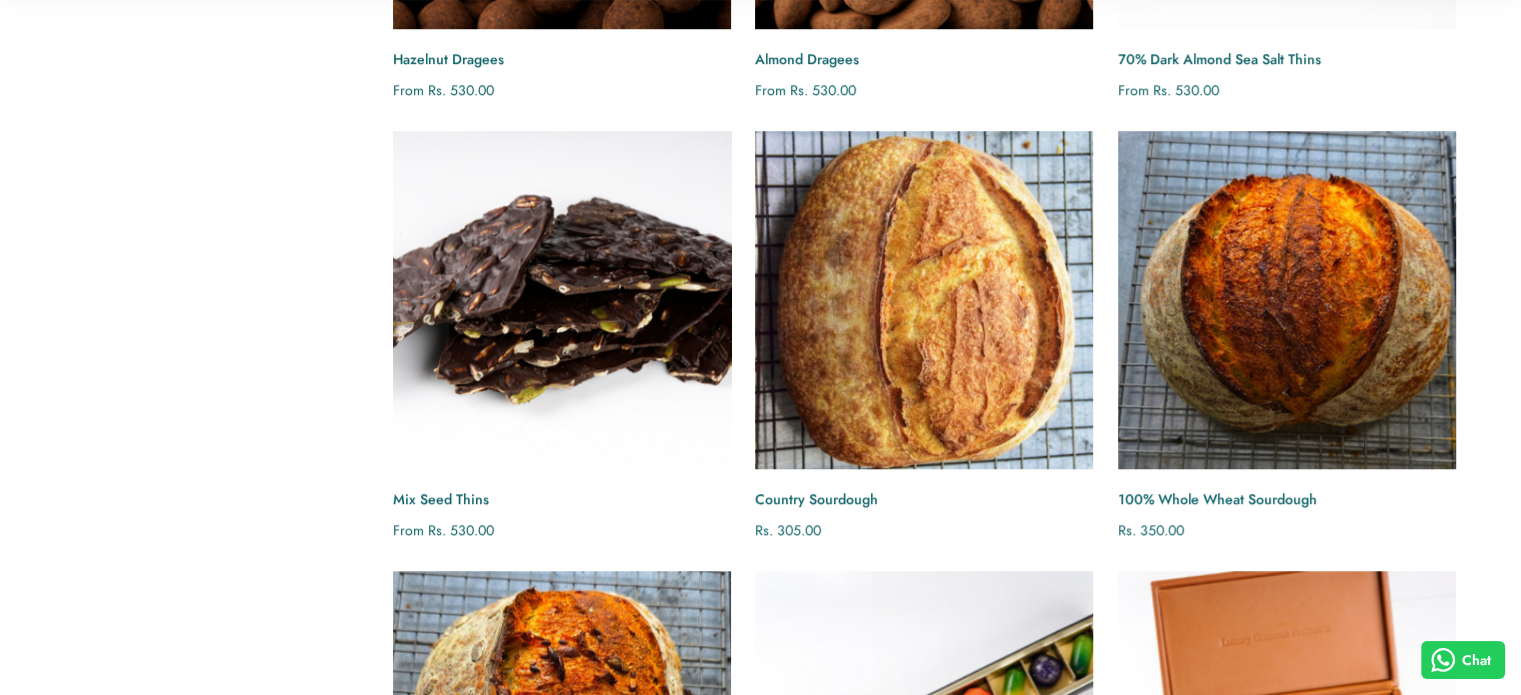 click at bounding box center [562, 300] 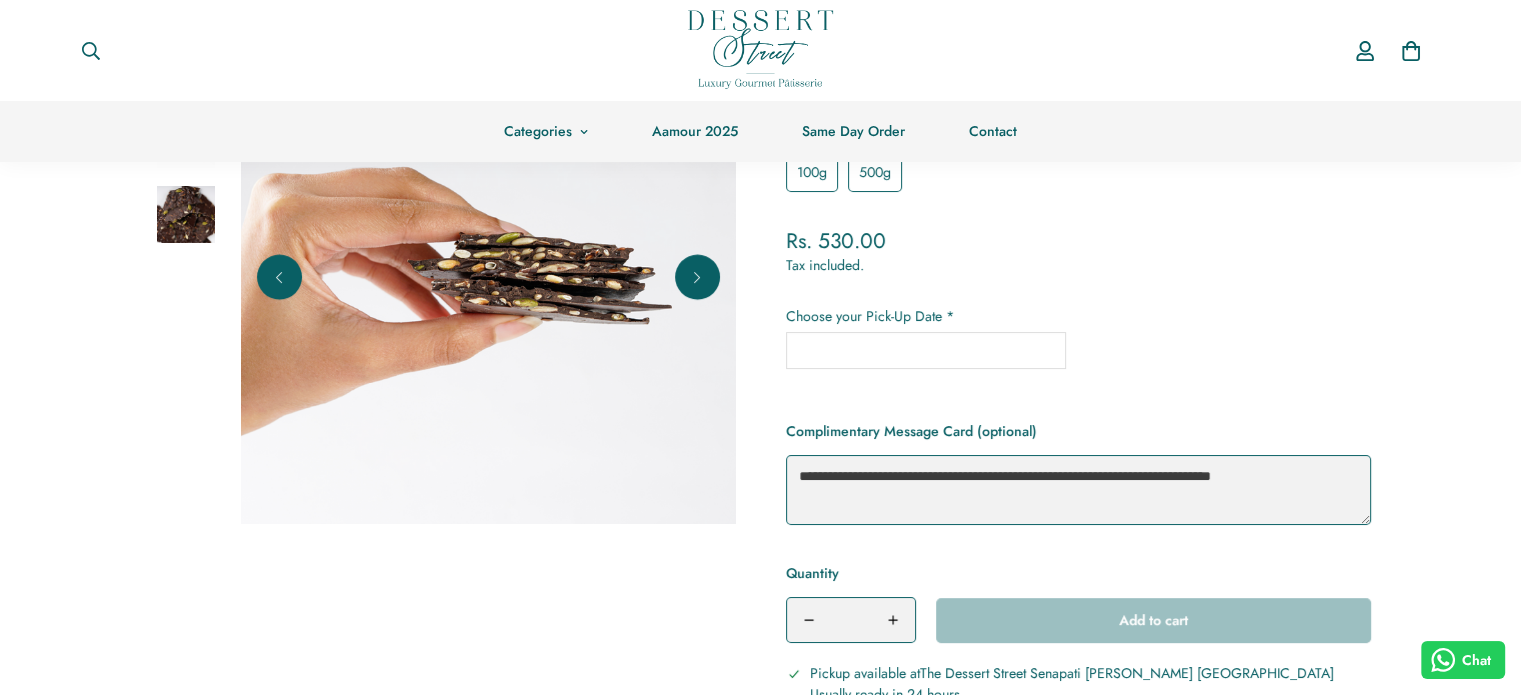 scroll, scrollTop: 200, scrollLeft: 0, axis: vertical 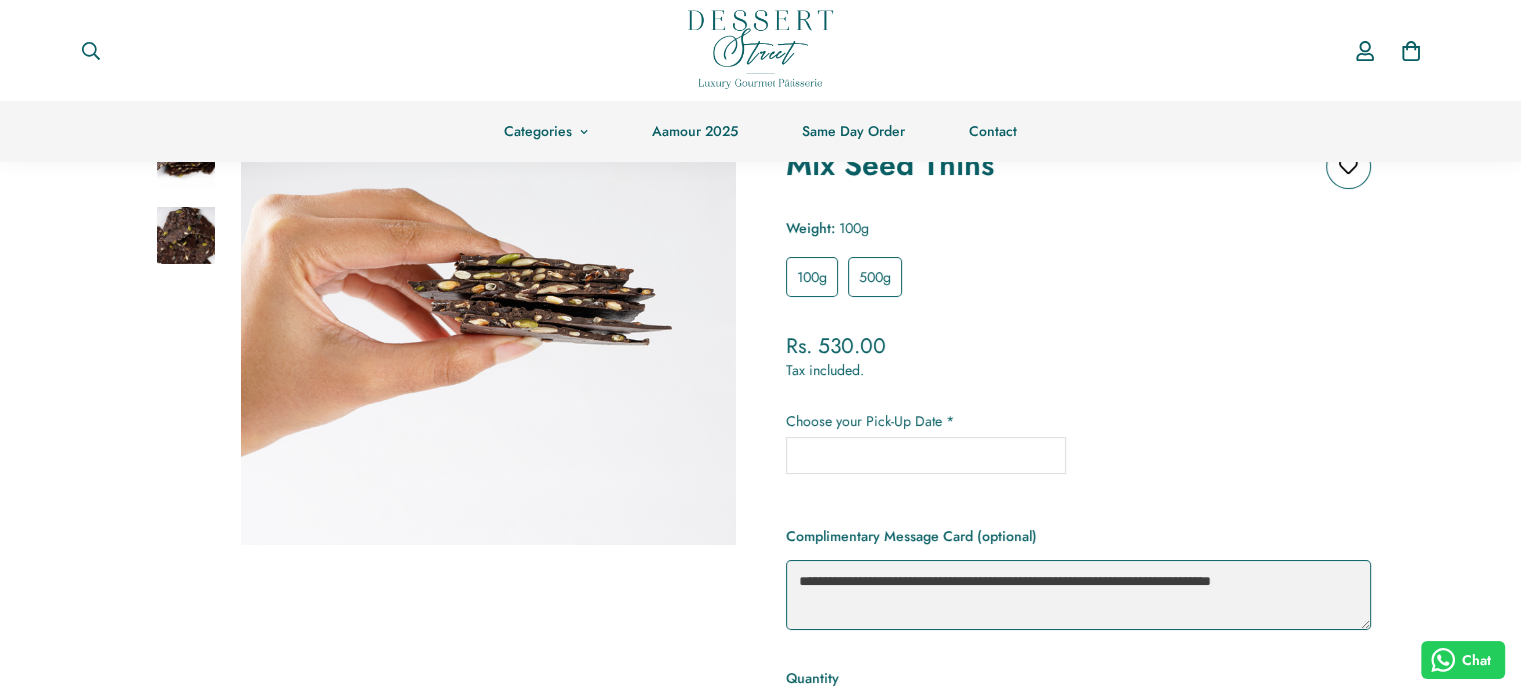 click on "100g" at bounding box center (812, 277) 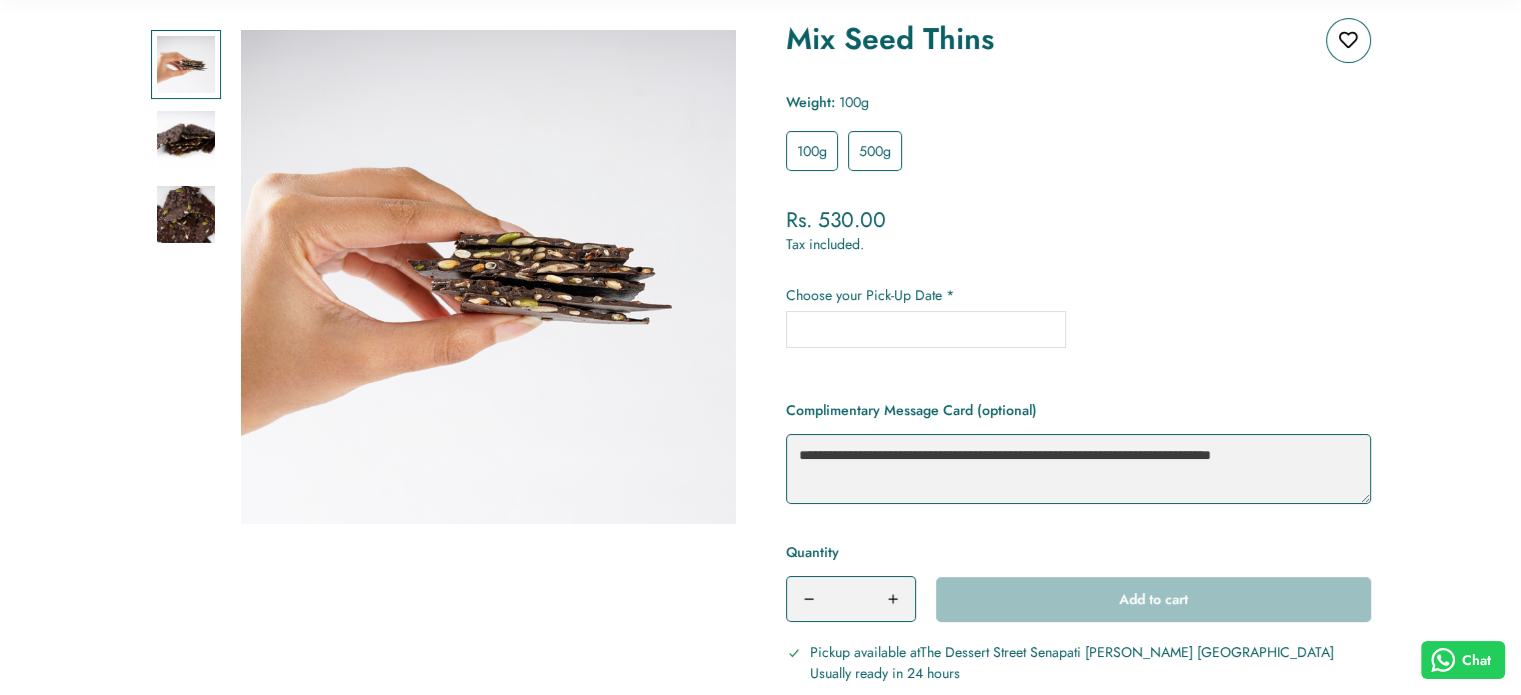scroll, scrollTop: 500, scrollLeft: 0, axis: vertical 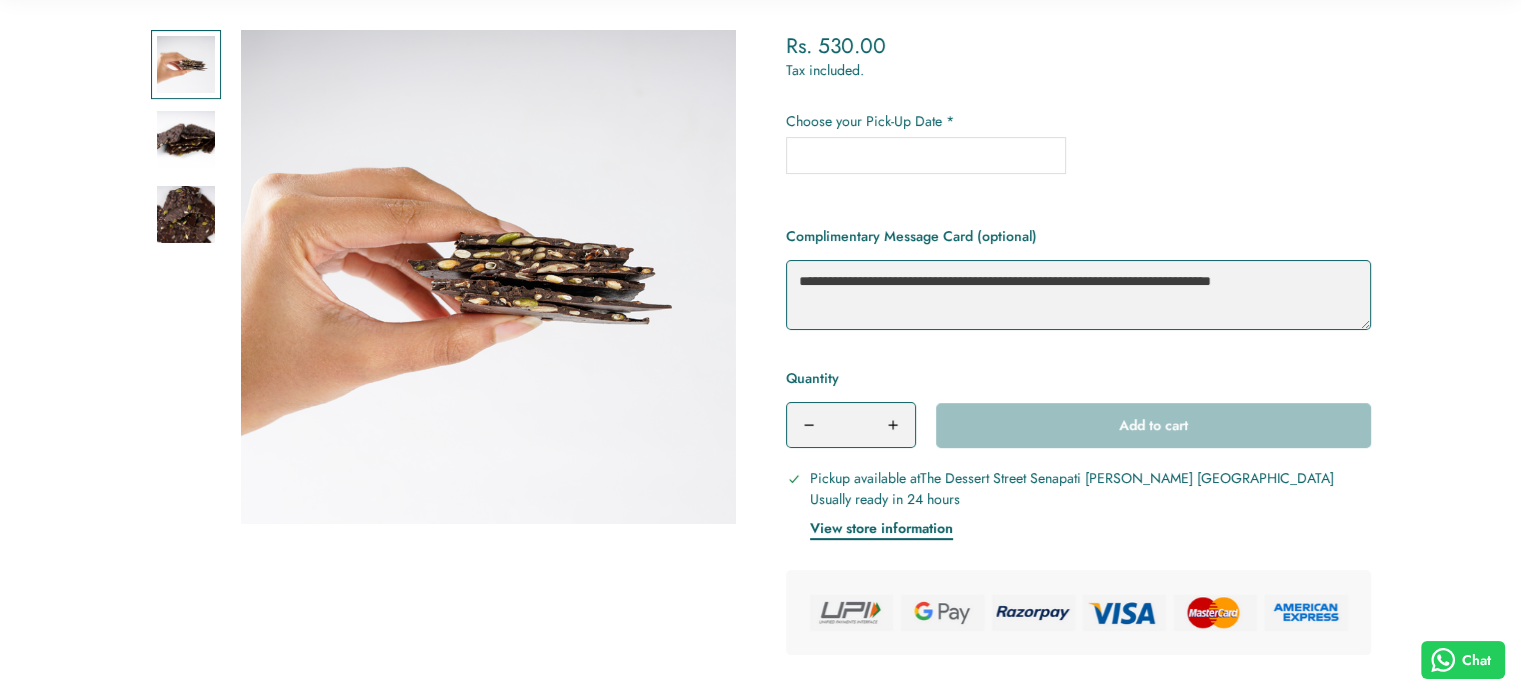 click on "Quantity
*
Add to cart" at bounding box center (1078, 407) 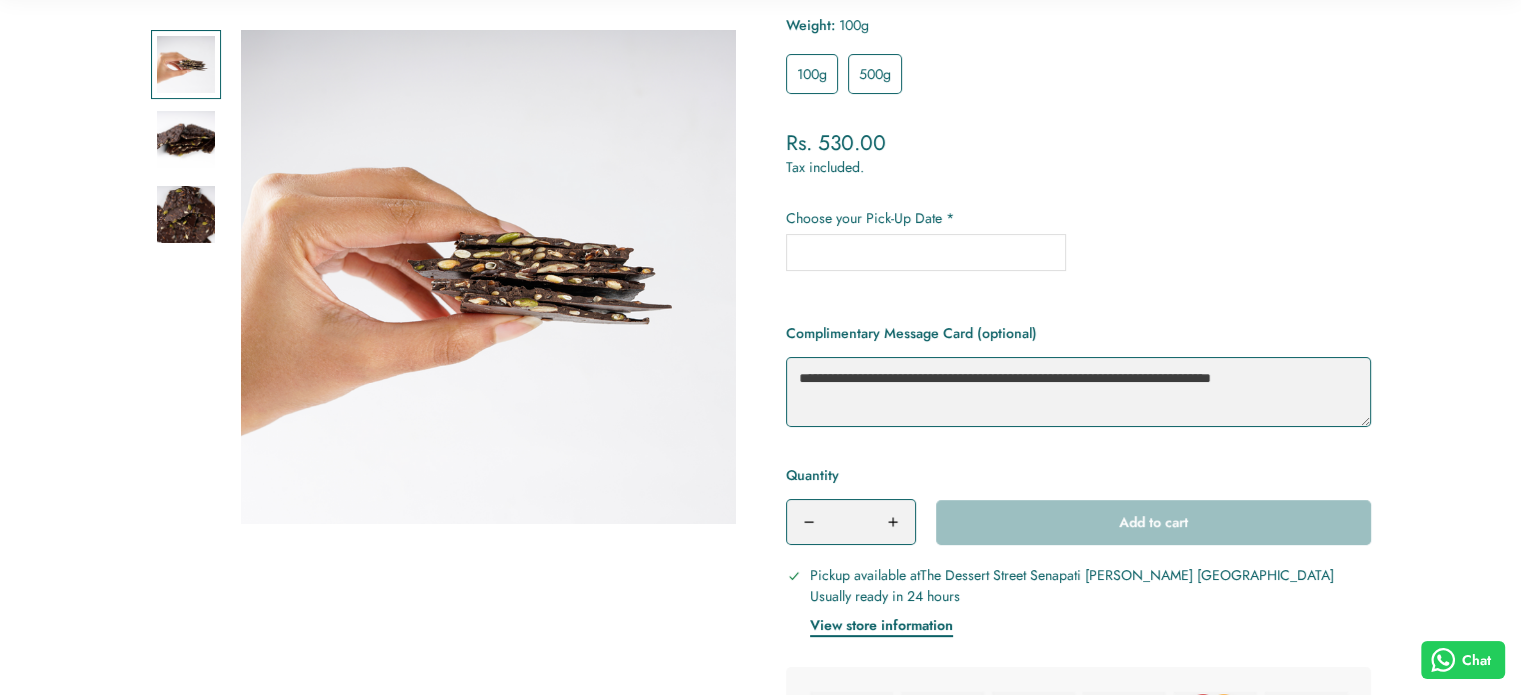 scroll, scrollTop: 300, scrollLeft: 0, axis: vertical 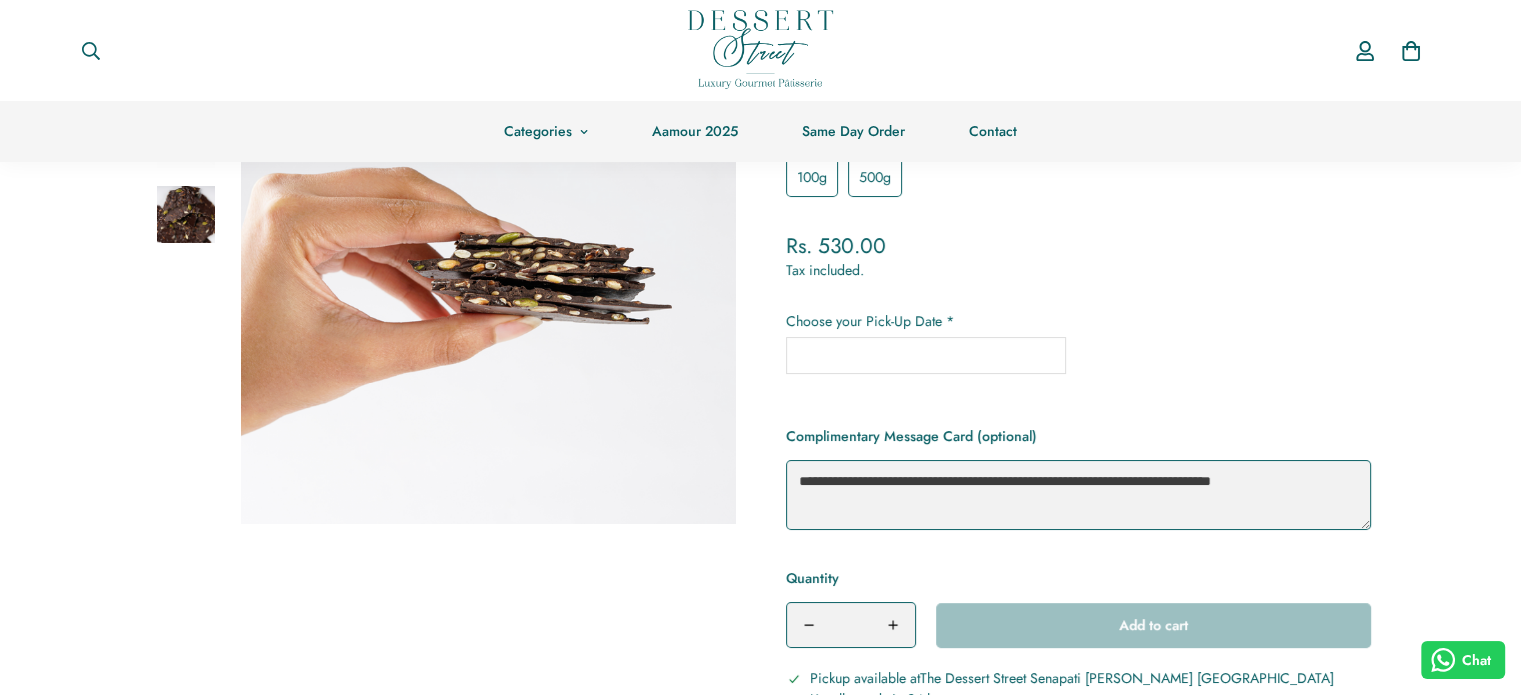 click at bounding box center [926, 355] 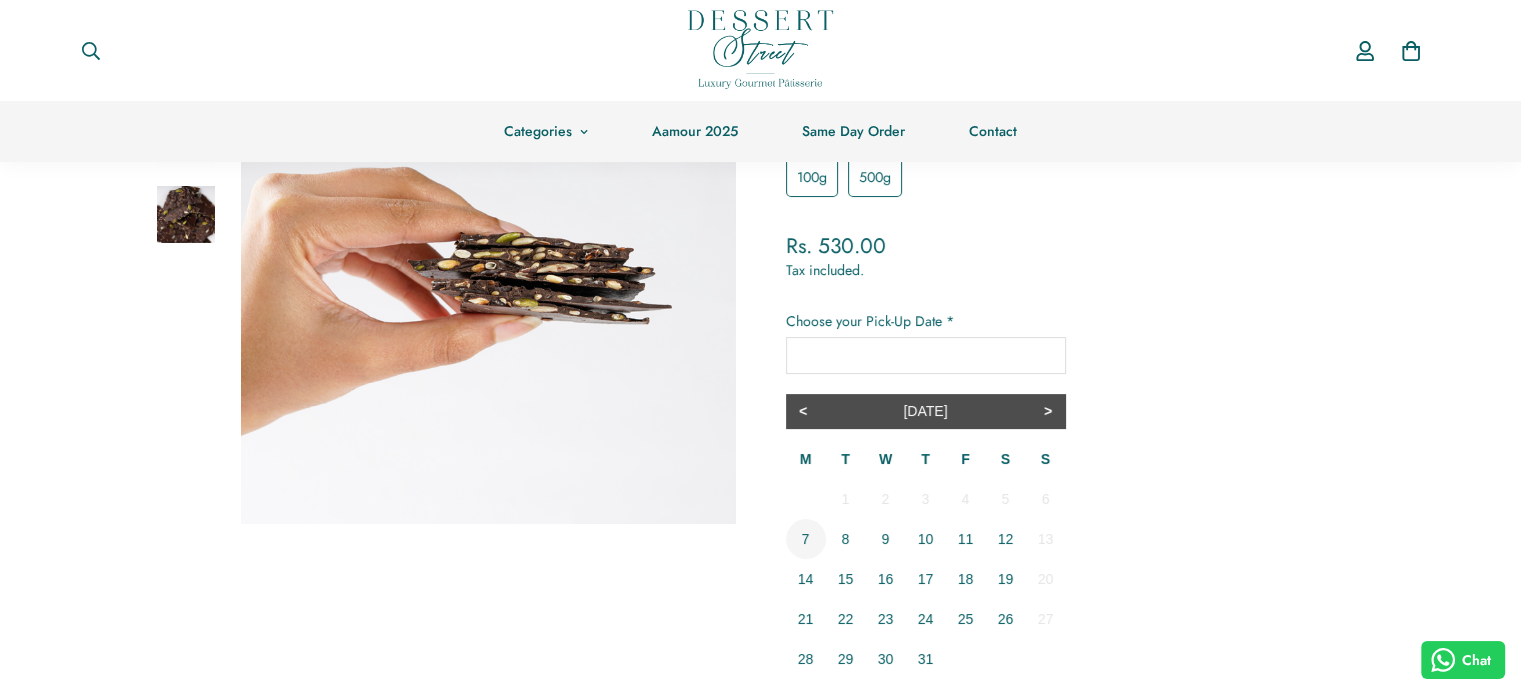 click on "7" at bounding box center (806, 539) 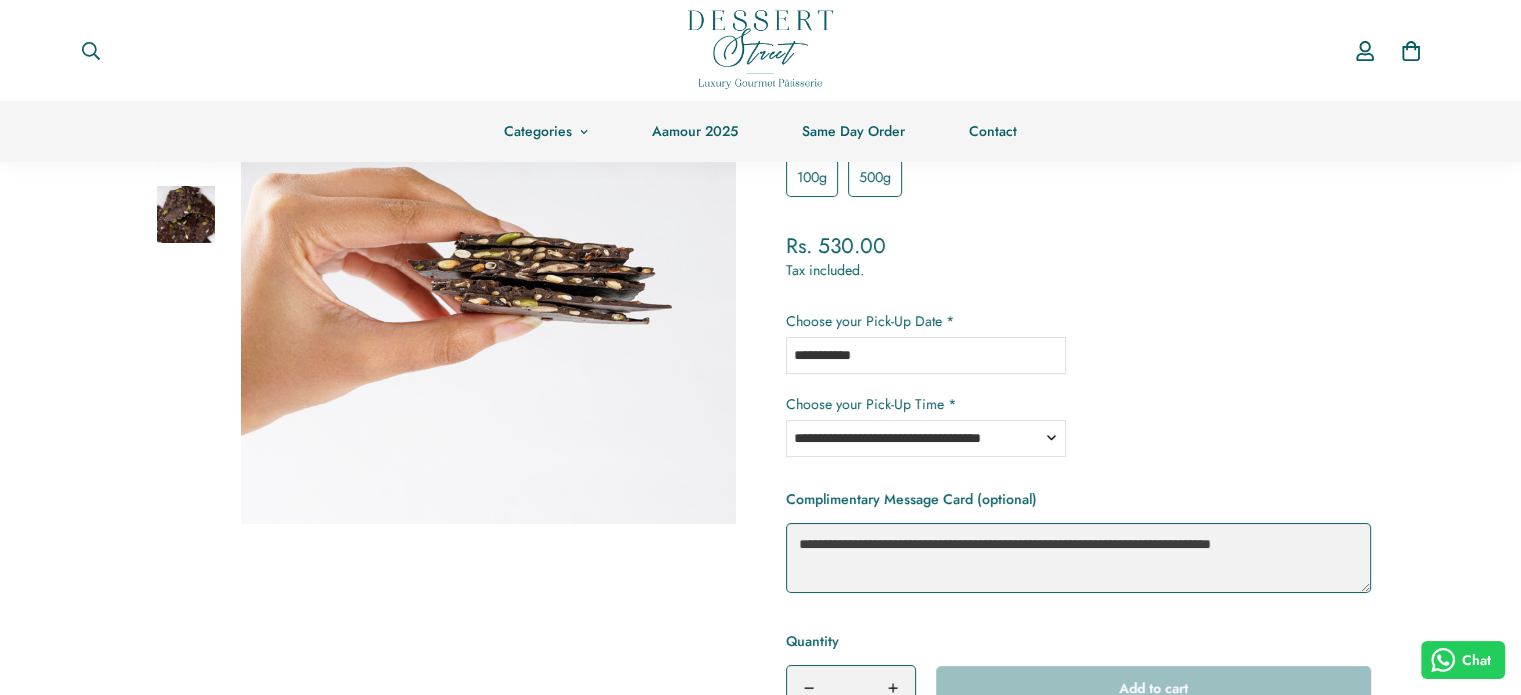 click on "**********" at bounding box center [926, 438] 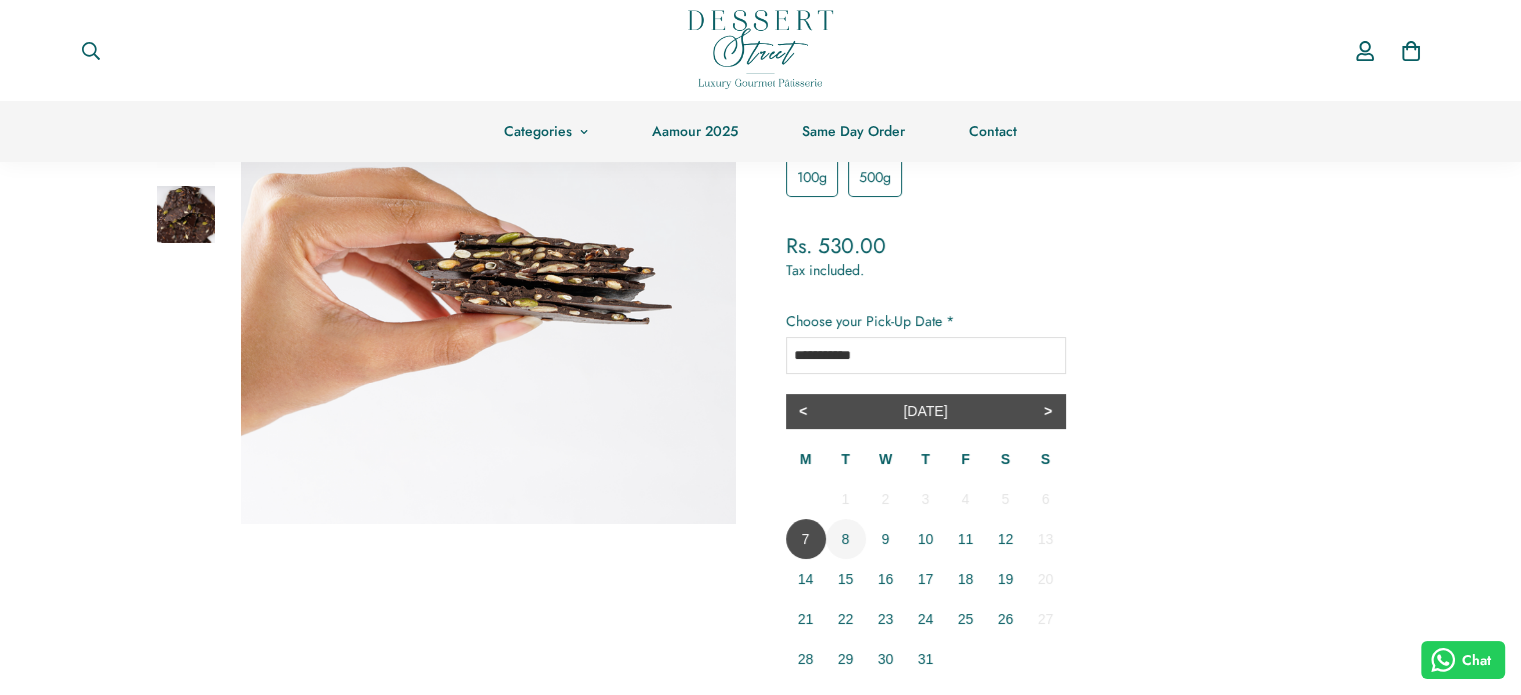 click on "8" at bounding box center [846, 539] 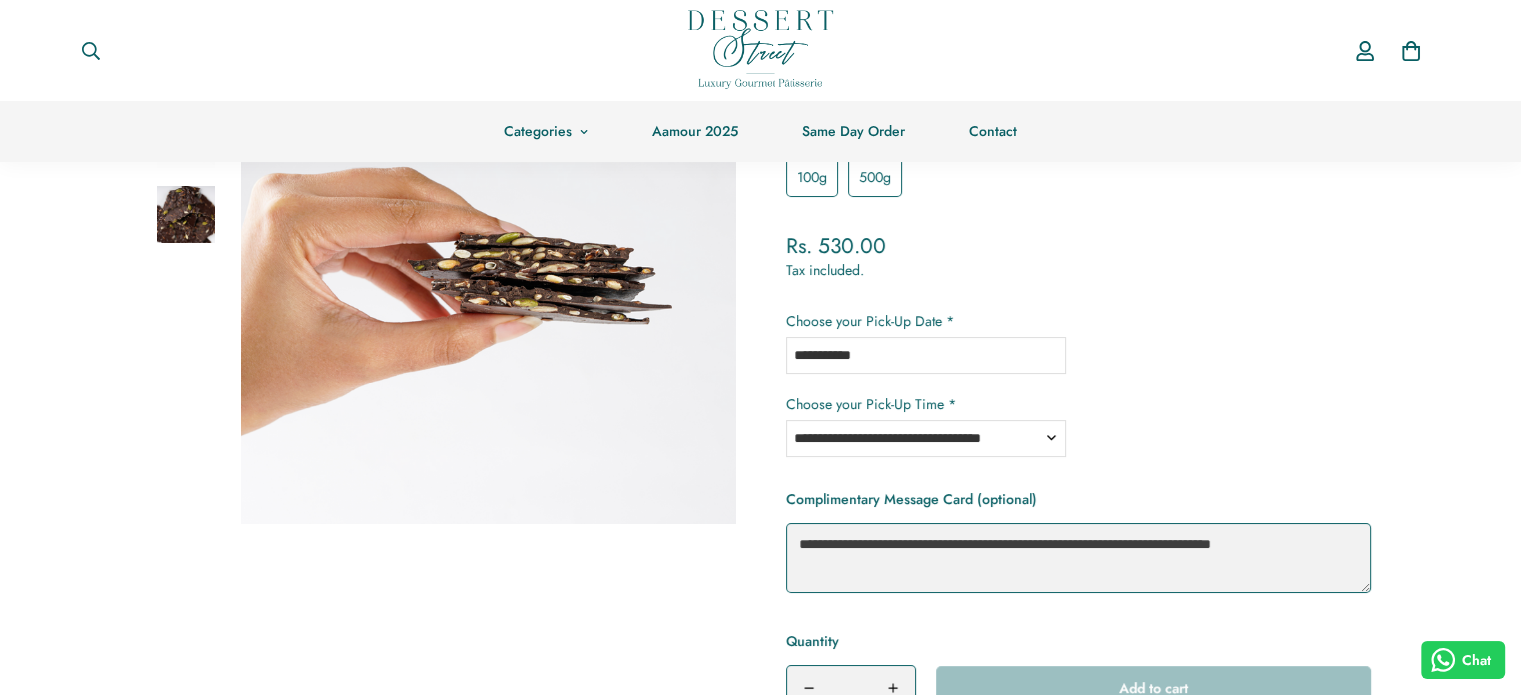 click on "**********" at bounding box center (926, 438) 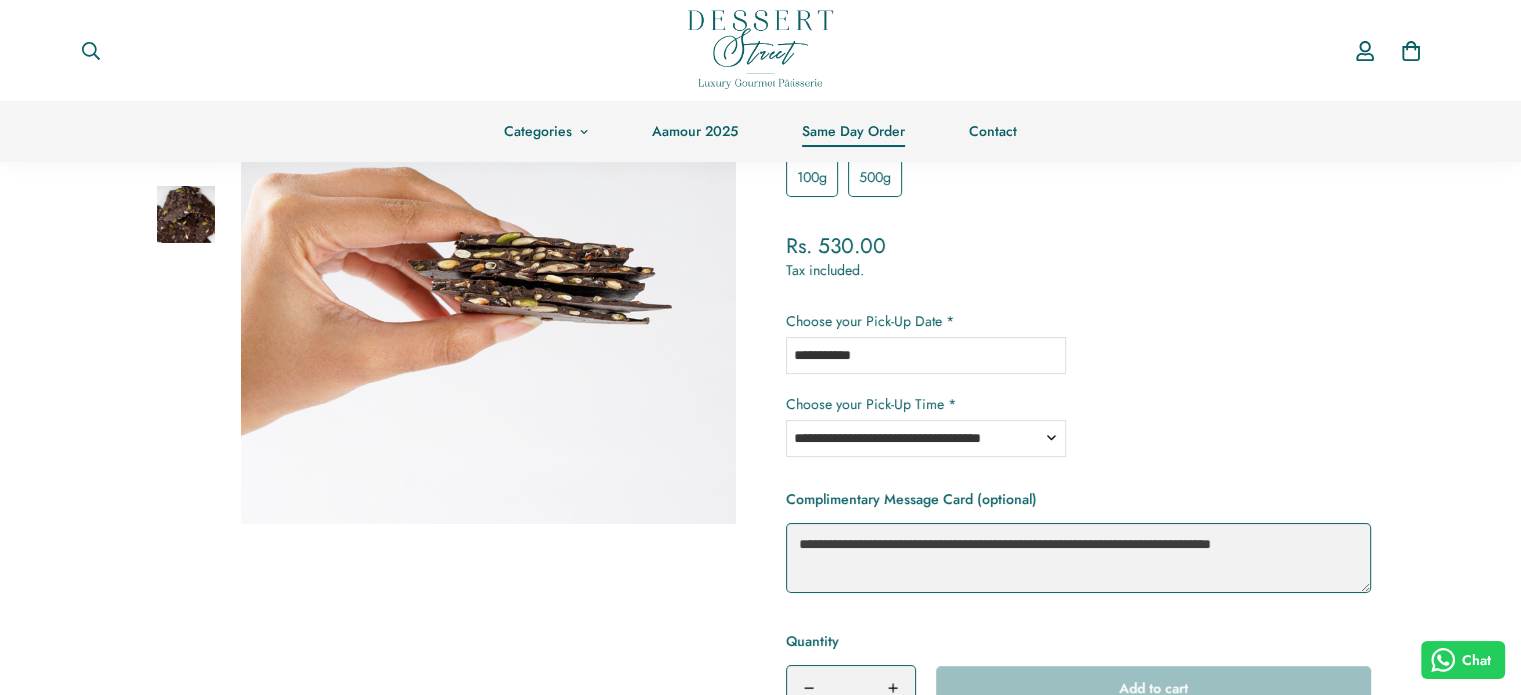 click on "Same Day Order" at bounding box center (853, 131) 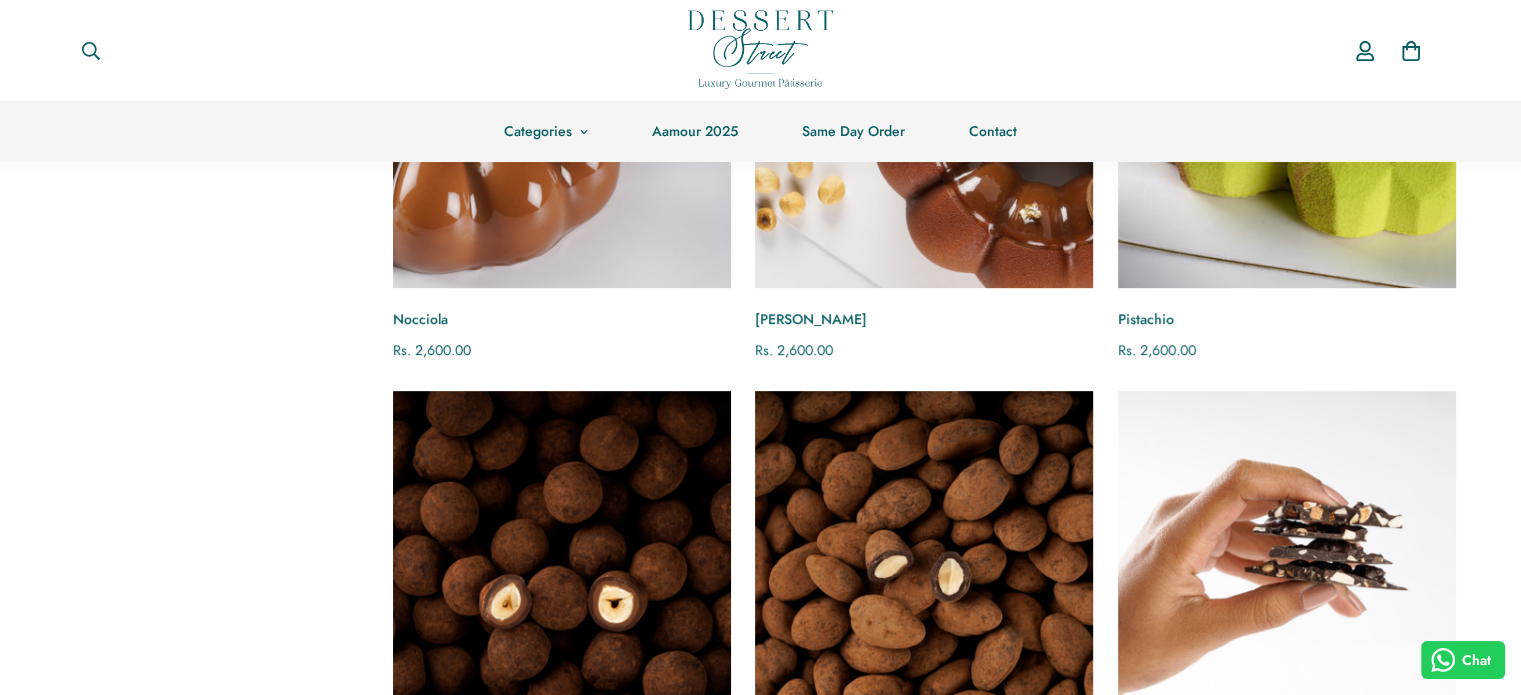 scroll, scrollTop: 0, scrollLeft: 0, axis: both 